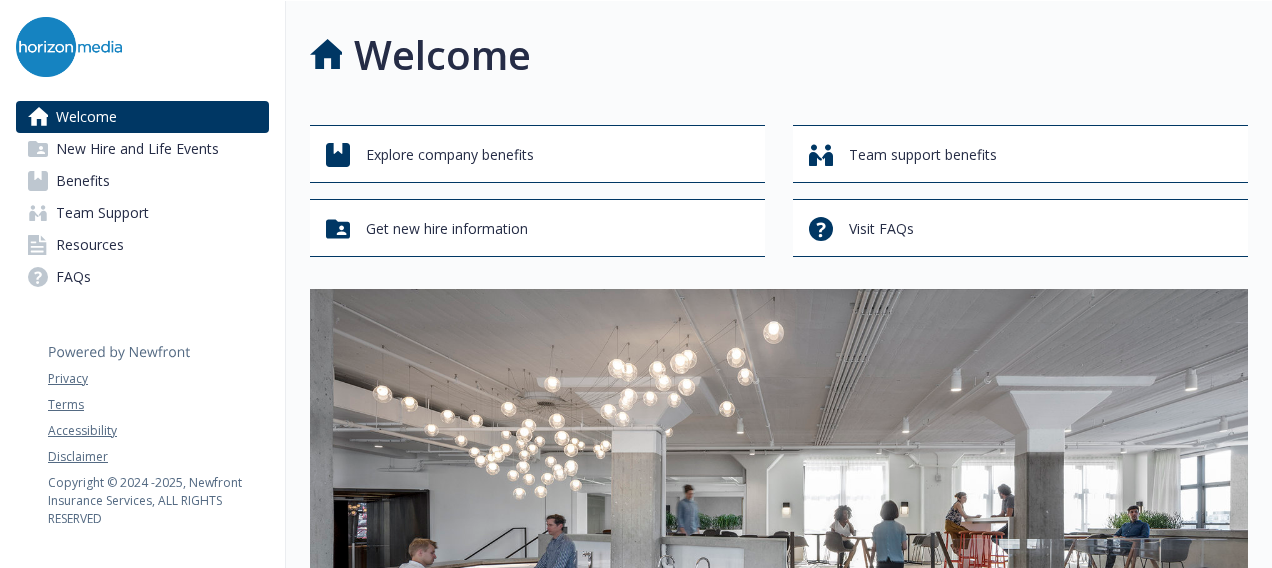 scroll, scrollTop: 0, scrollLeft: 0, axis: both 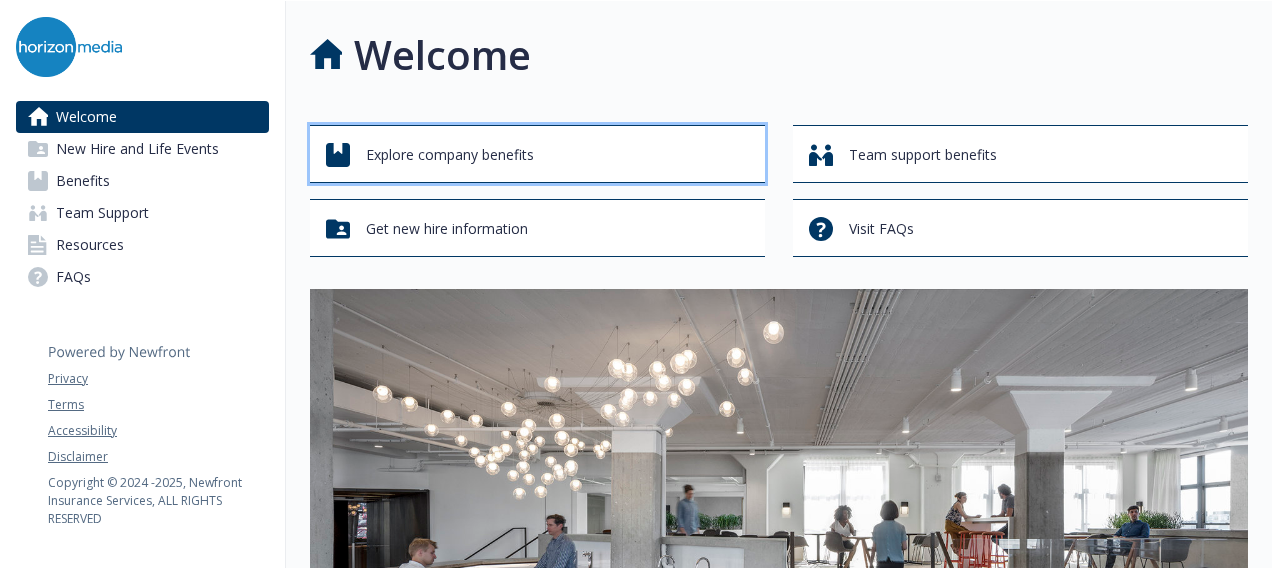 drag, startPoint x: 0, startPoint y: 0, endPoint x: 630, endPoint y: 142, distance: 645.80493 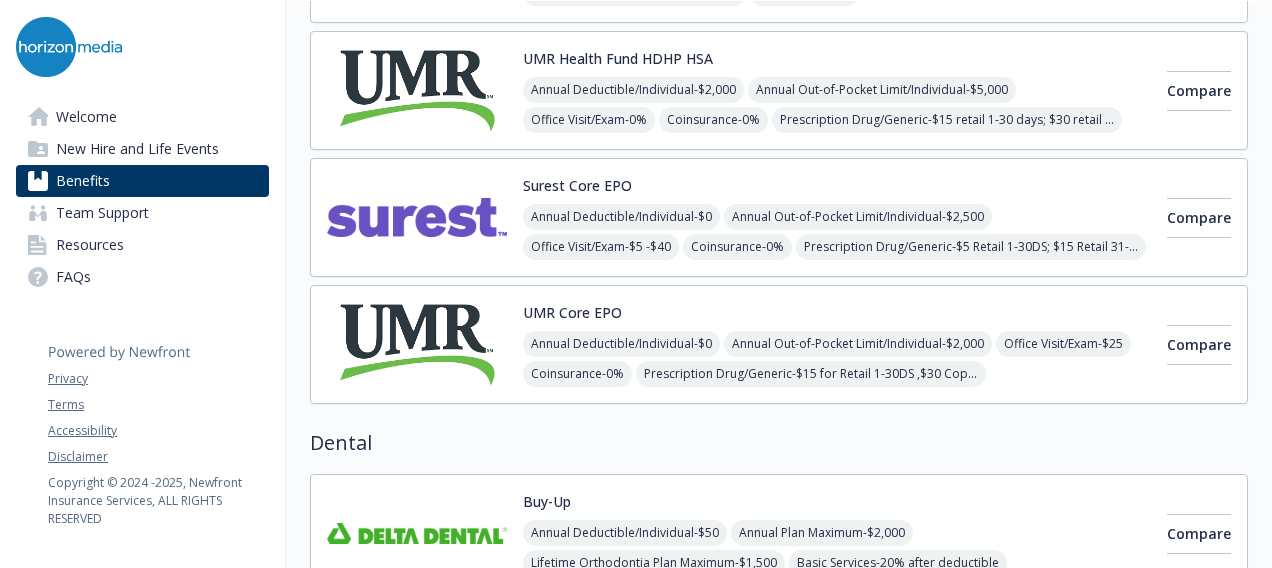 scroll, scrollTop: 333, scrollLeft: 0, axis: vertical 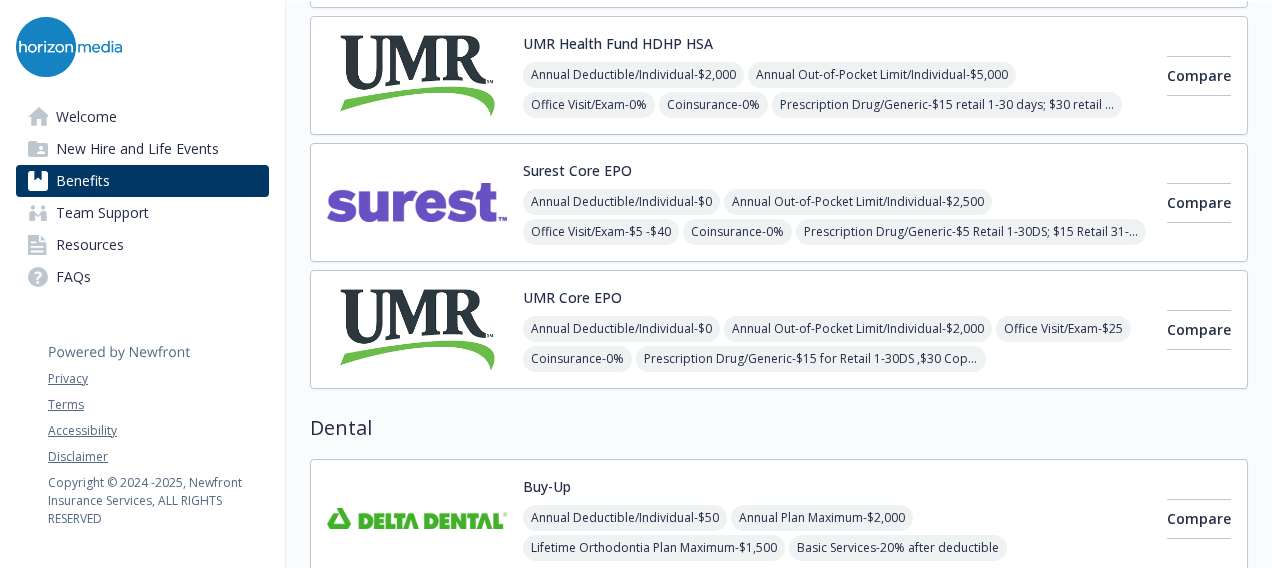 click at bounding box center (417, 329) 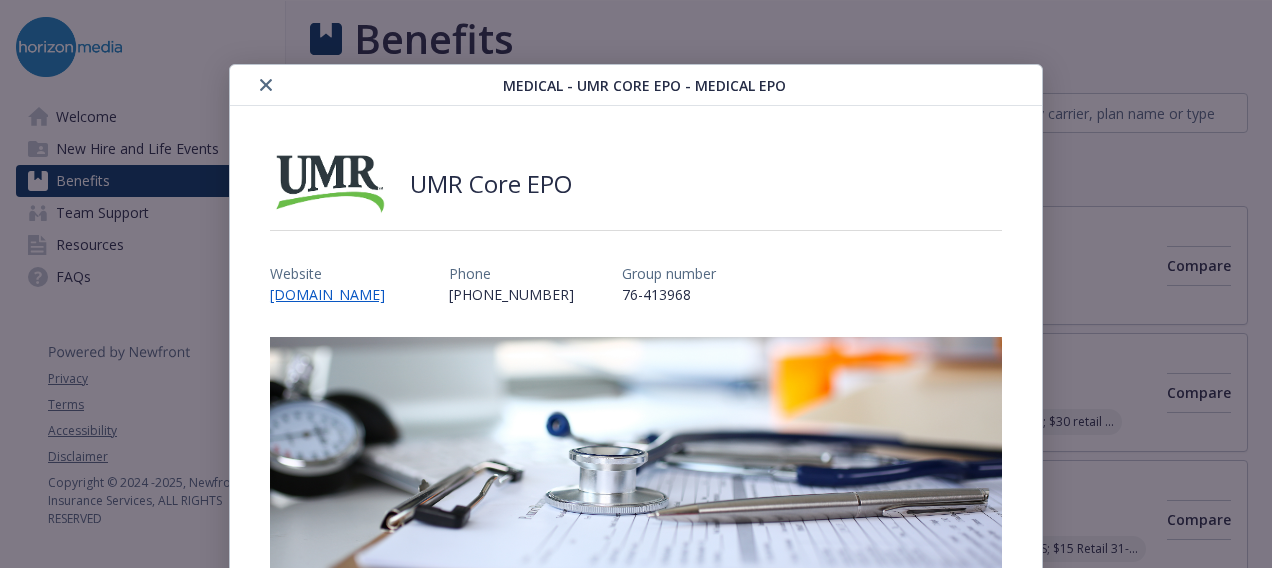 scroll, scrollTop: 333, scrollLeft: 0, axis: vertical 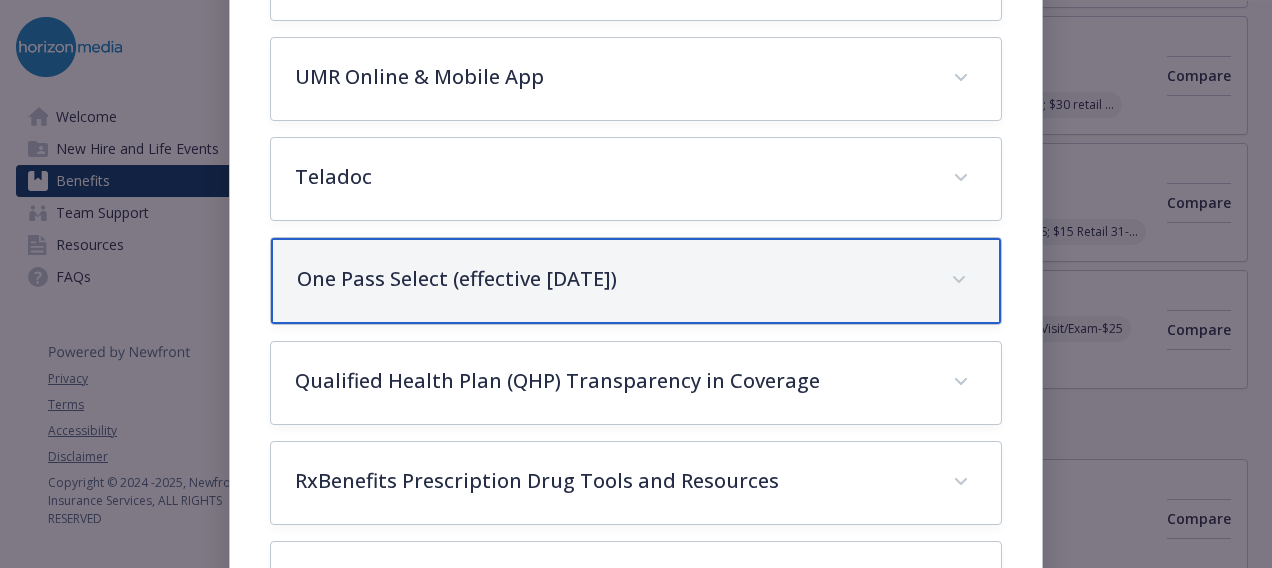 click on "One Pass Select (effective [DATE])" at bounding box center (636, 281) 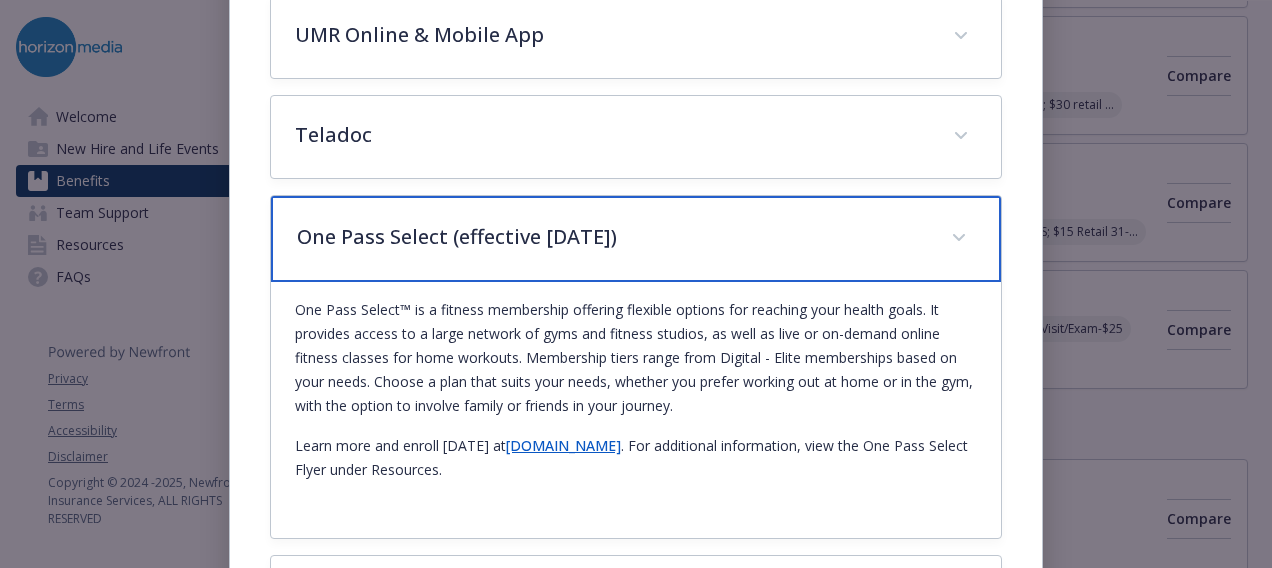 scroll, scrollTop: 926, scrollLeft: 0, axis: vertical 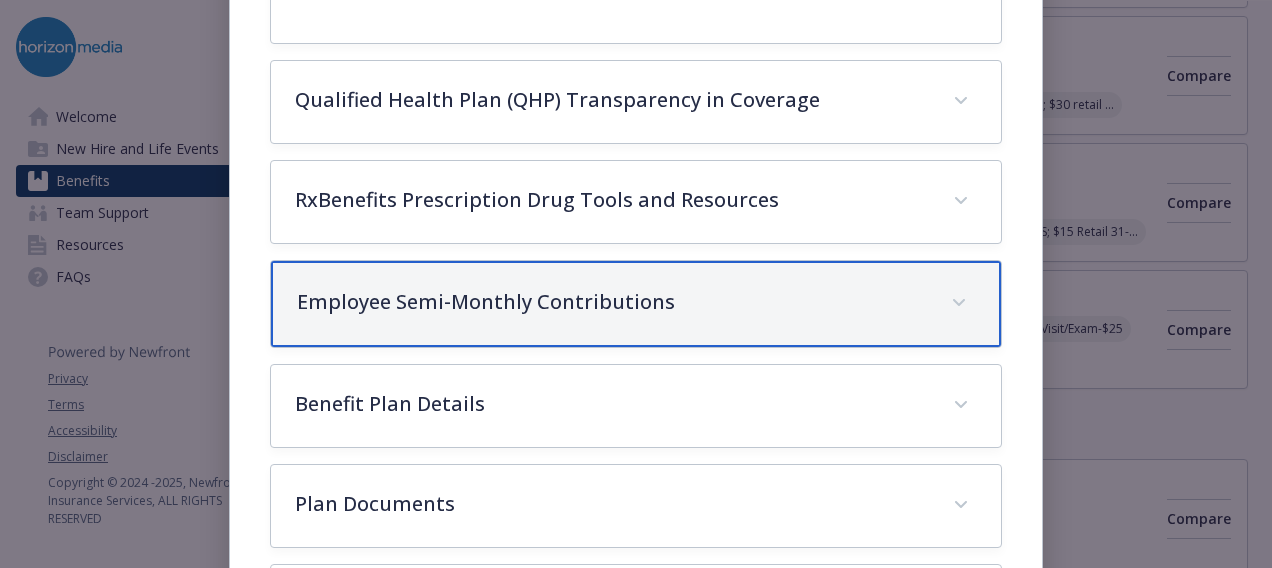 click on "Employee Semi-Monthly Contributions" at bounding box center (612, 302) 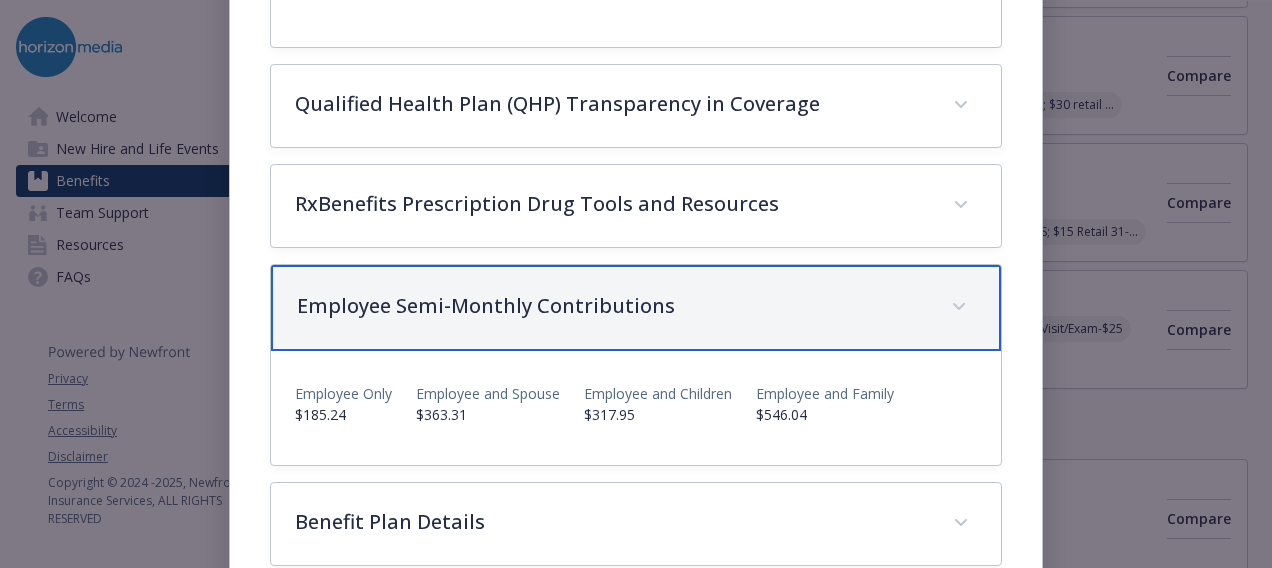 click on "Employee Semi-Monthly Contributions" at bounding box center [612, 306] 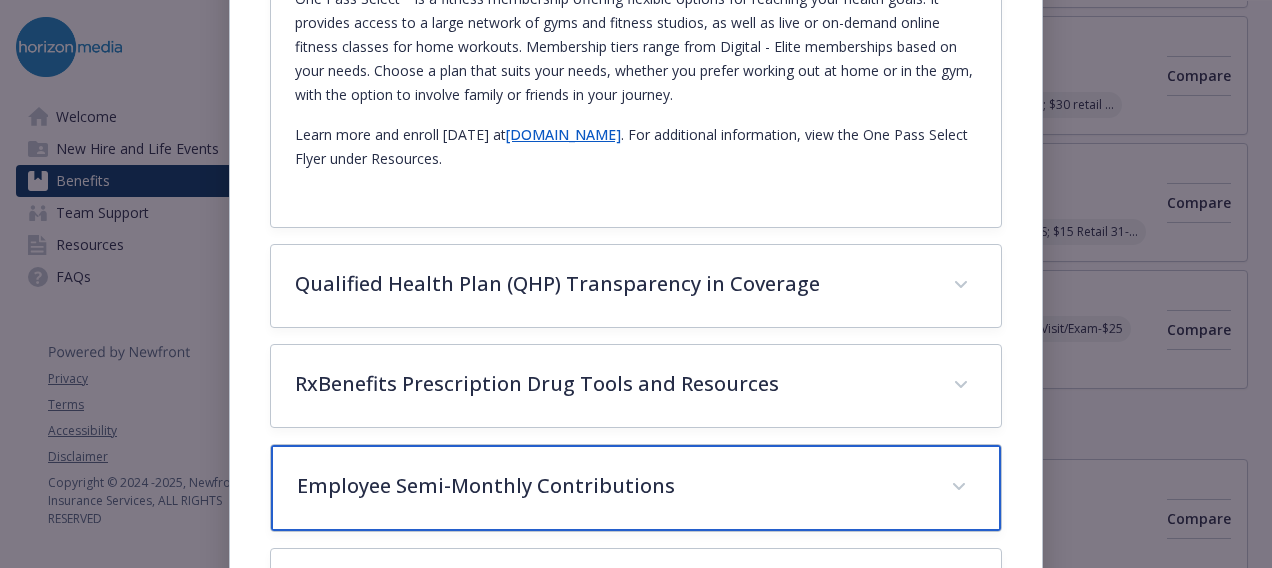 scroll, scrollTop: 1242, scrollLeft: 0, axis: vertical 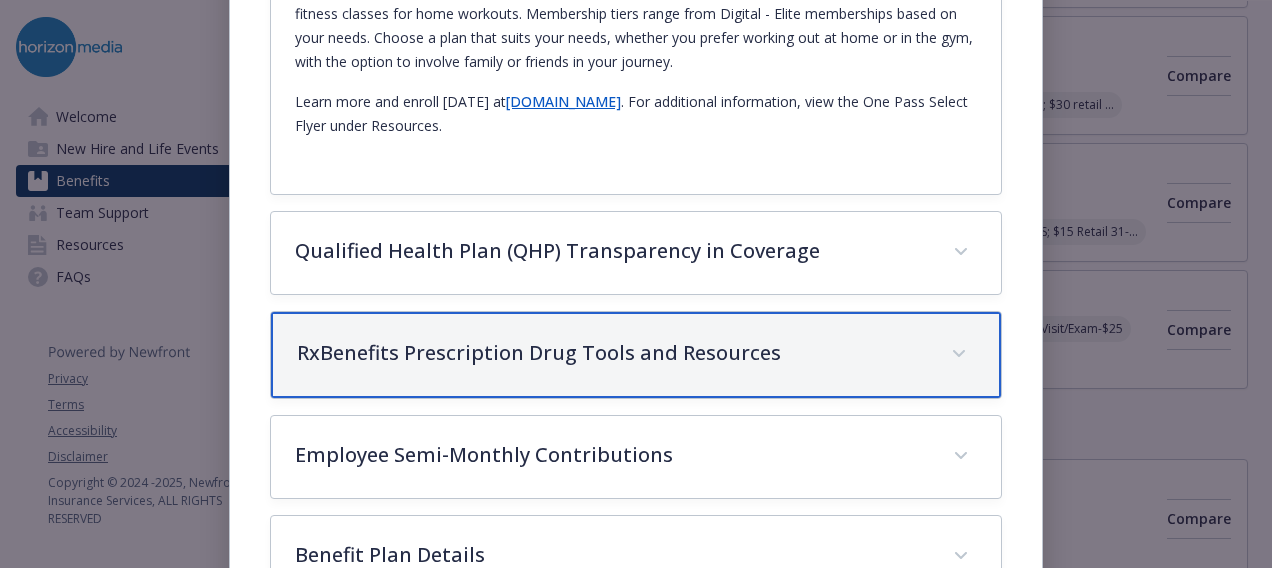 click on "RxBenefits Prescription Drug Tools and Resources" at bounding box center [612, 353] 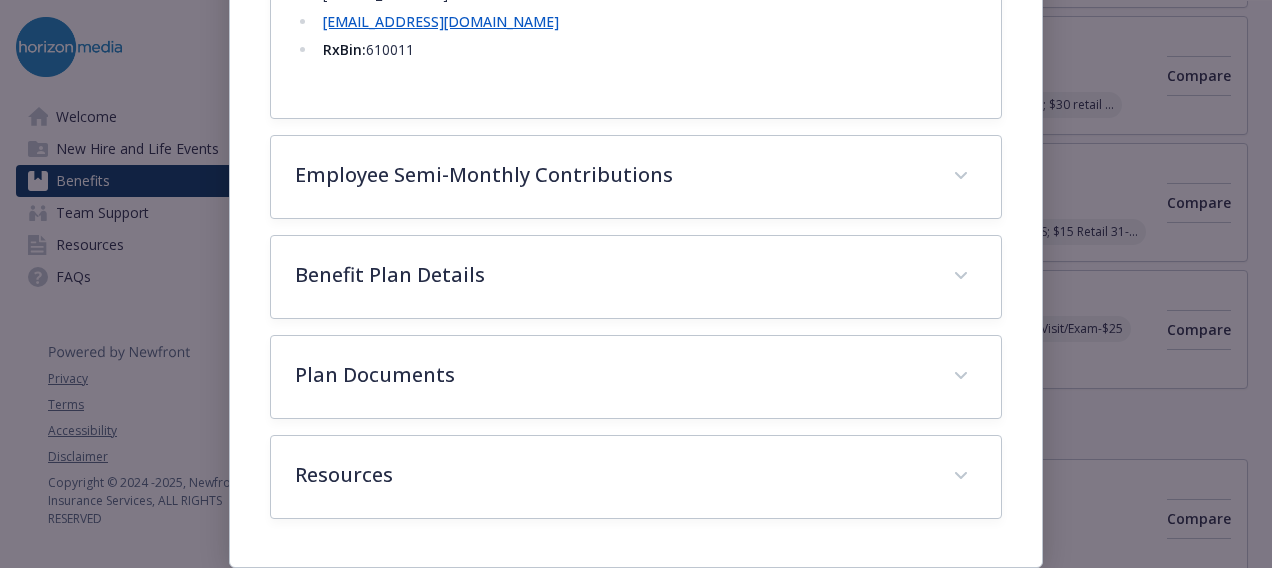 scroll, scrollTop: 3053, scrollLeft: 0, axis: vertical 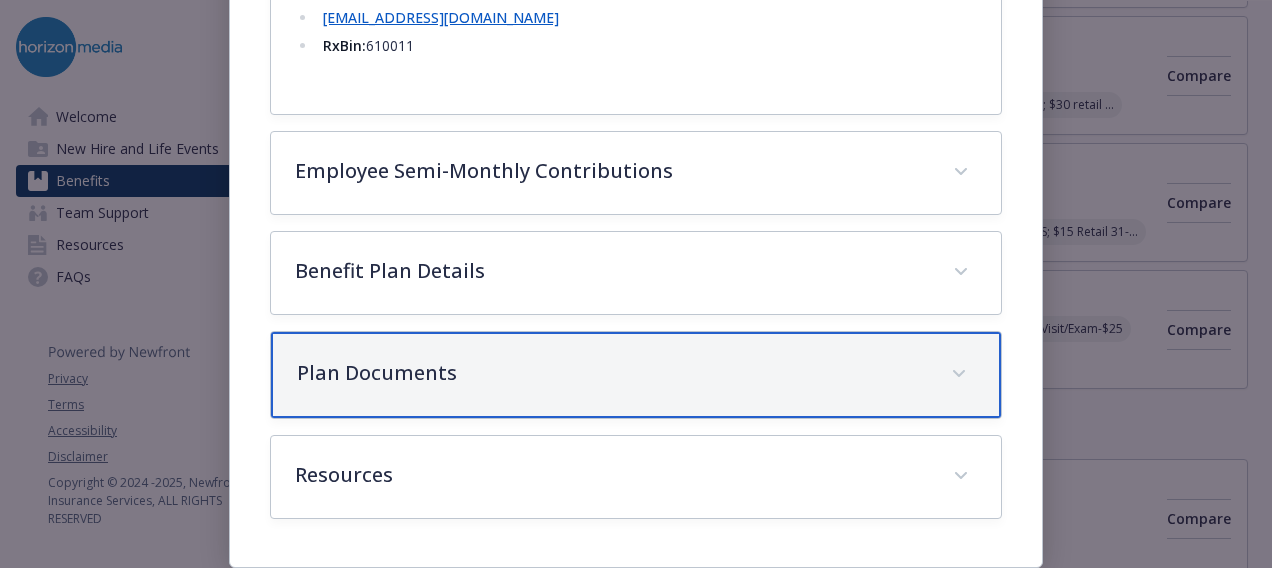 click on "Plan Documents" at bounding box center (612, 373) 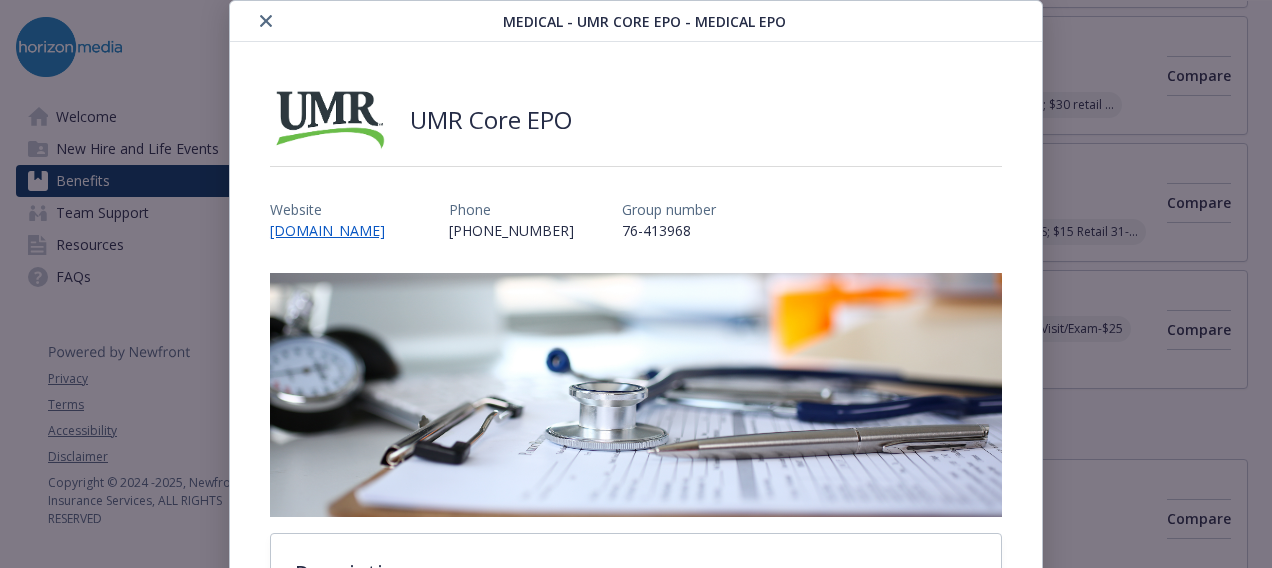 scroll, scrollTop: 0, scrollLeft: 0, axis: both 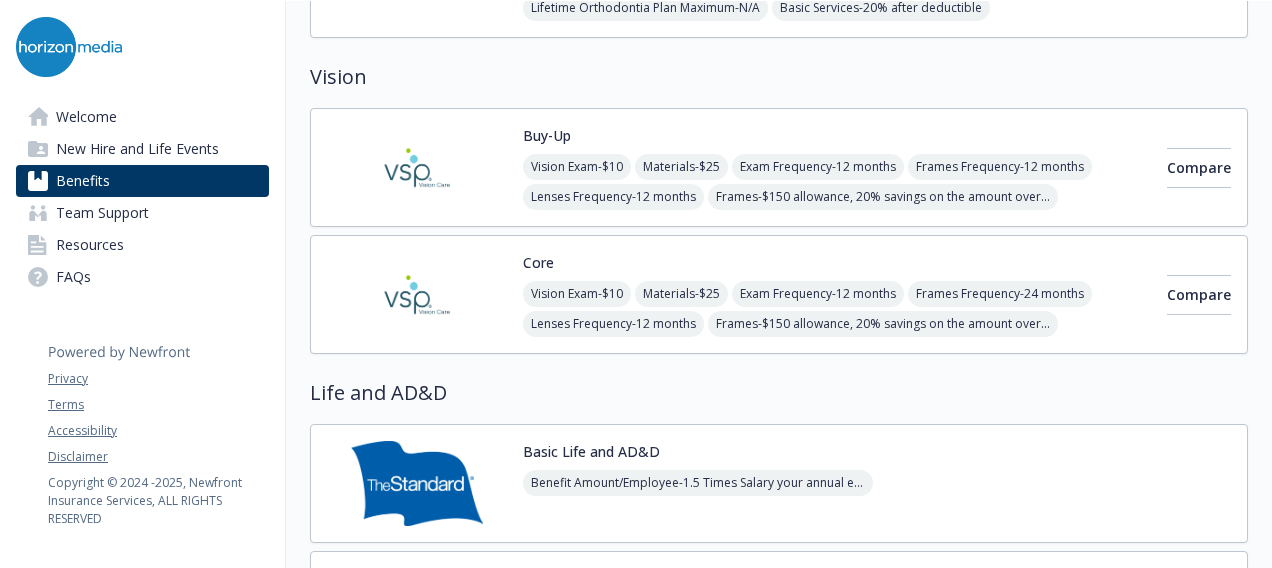 click on "Vision Exam  -  $10 Materials  -  $25 Exam Frequency  -  12 months Frames Frequency  -  12 months Lenses Frequency  -  12 months Frames  -  $150 allowance, 20% savings on the amount over your allowance" at bounding box center [837, 182] 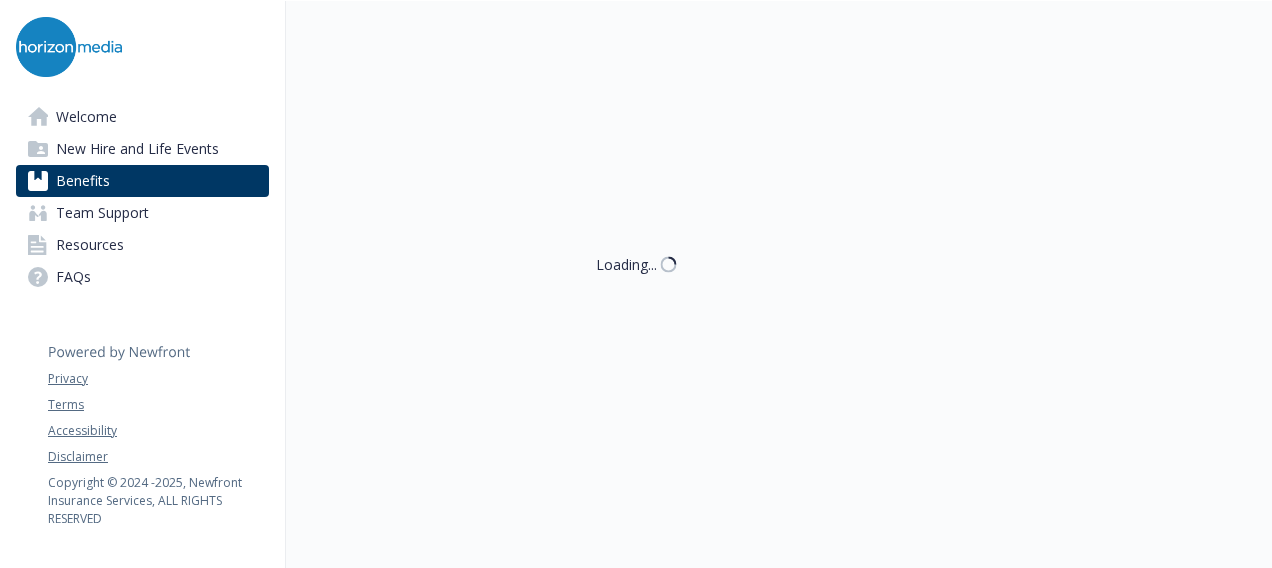 scroll, scrollTop: 1000, scrollLeft: 0, axis: vertical 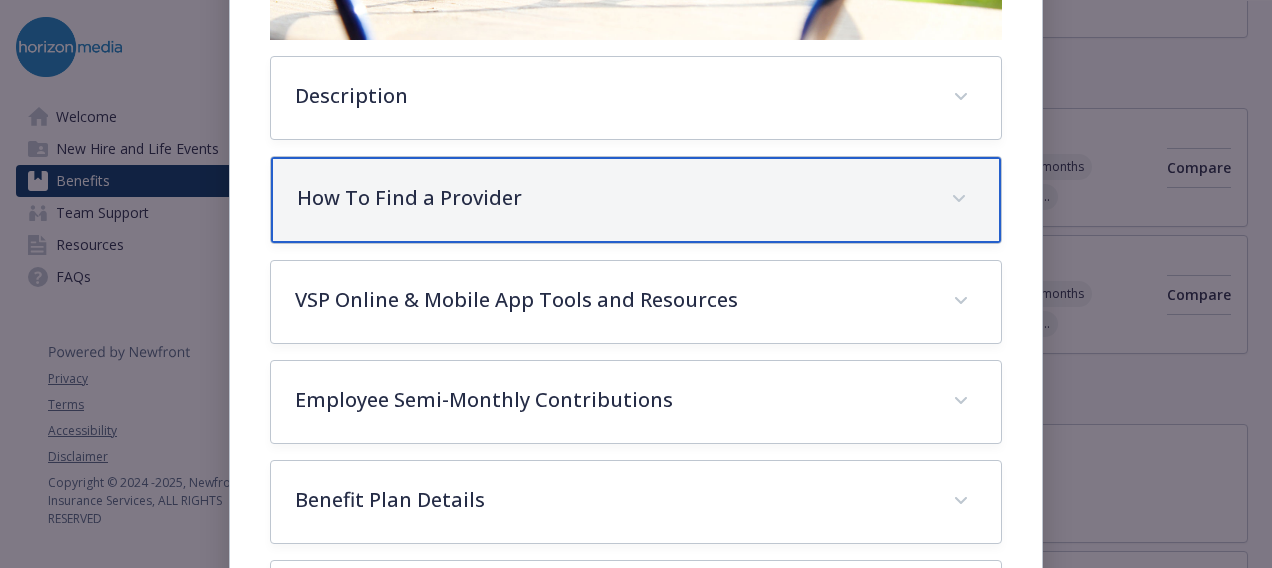 click on "How To Find a Provider" at bounding box center [612, 198] 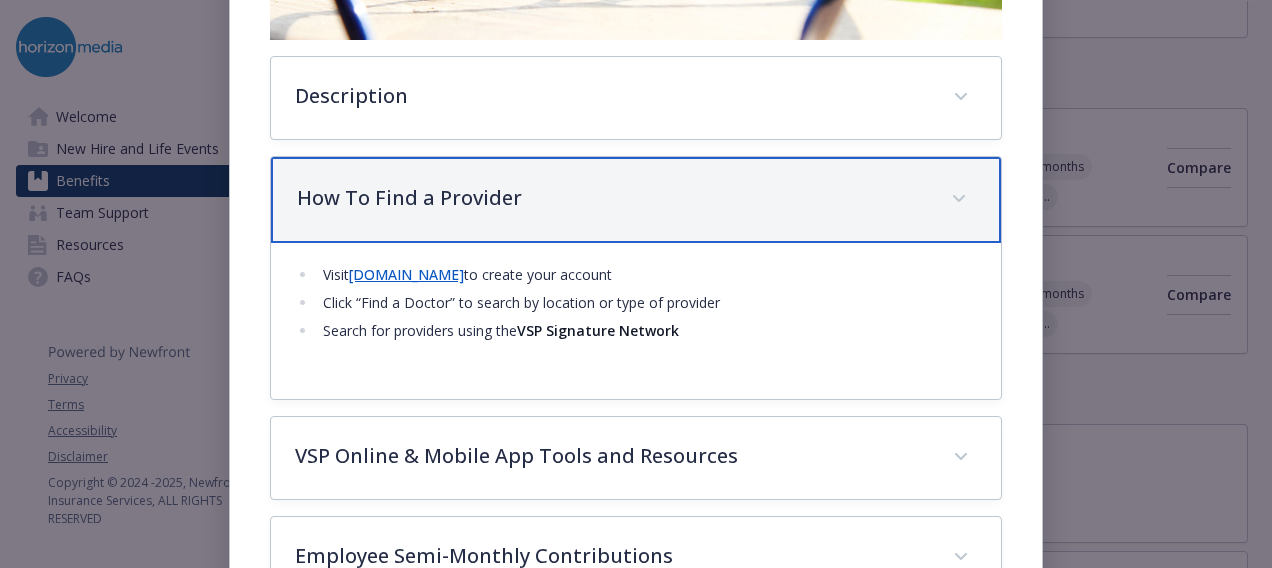 click on "How To Find a Provider" at bounding box center [636, 200] 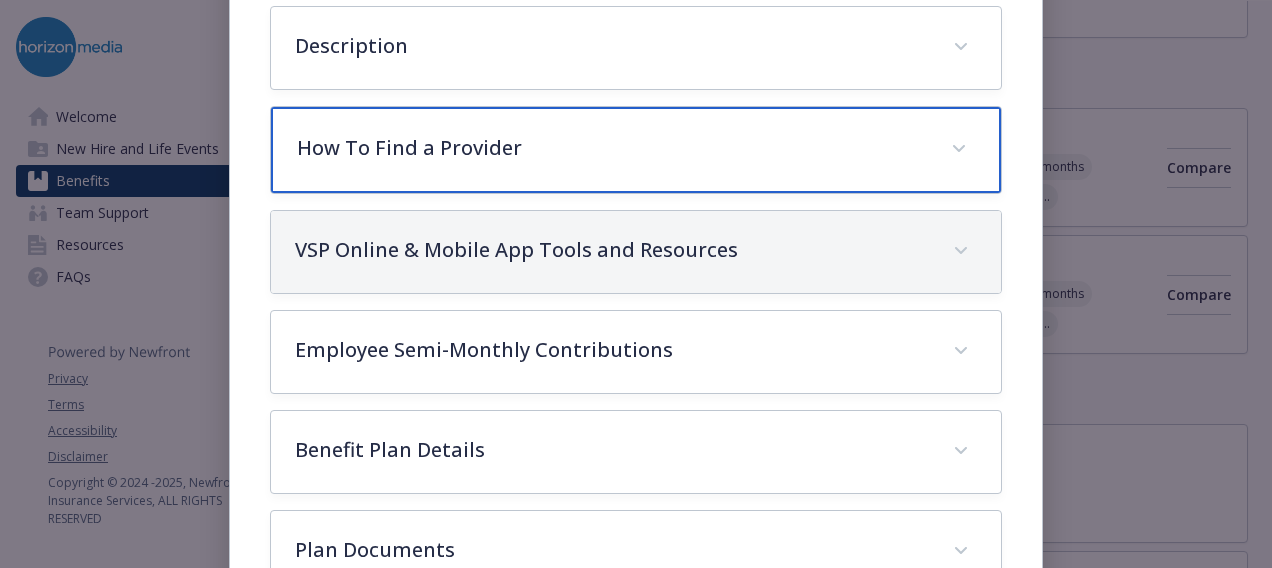 scroll, scrollTop: 642, scrollLeft: 0, axis: vertical 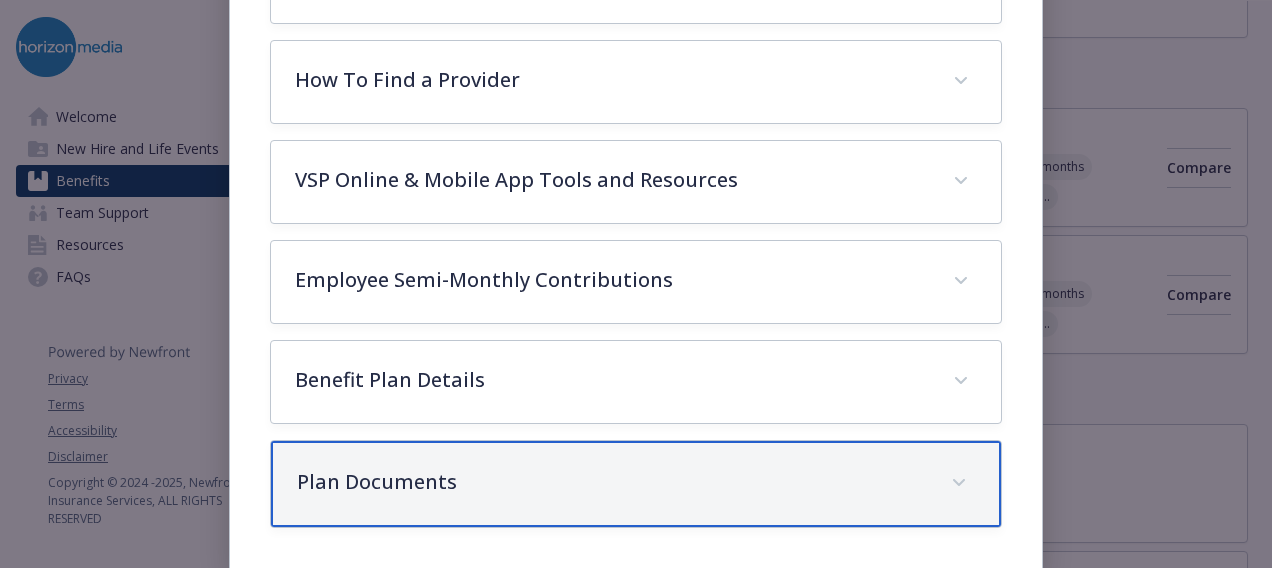 click on "Plan Documents" at bounding box center [612, 482] 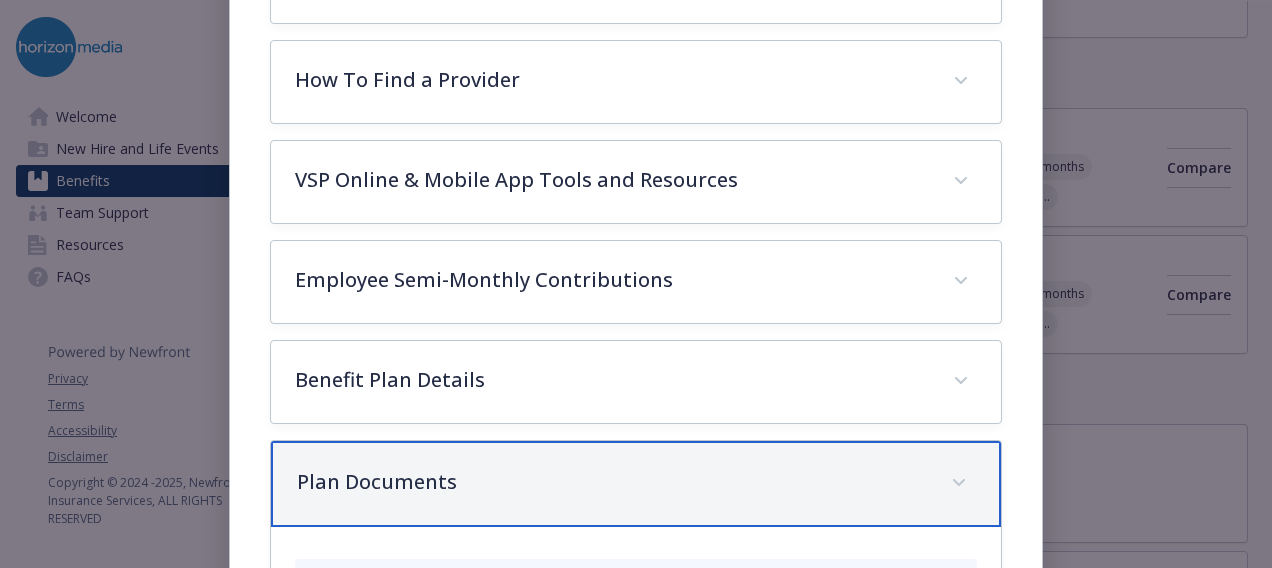 click on "Plan Documents" at bounding box center [612, 482] 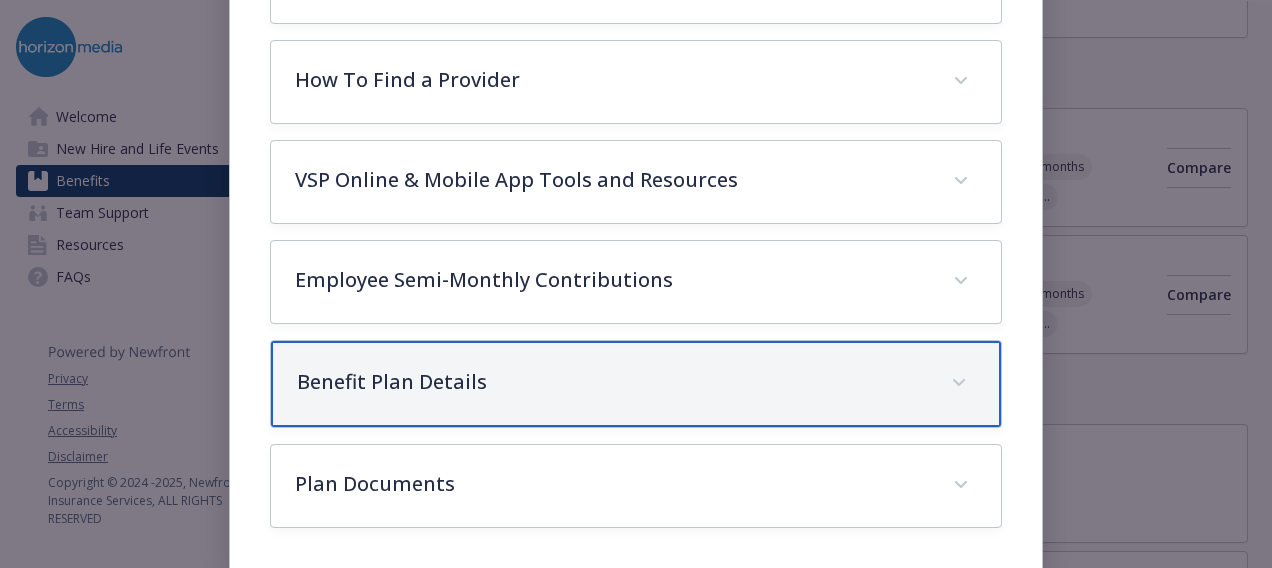 click on "Benefit Plan Details" at bounding box center (612, 382) 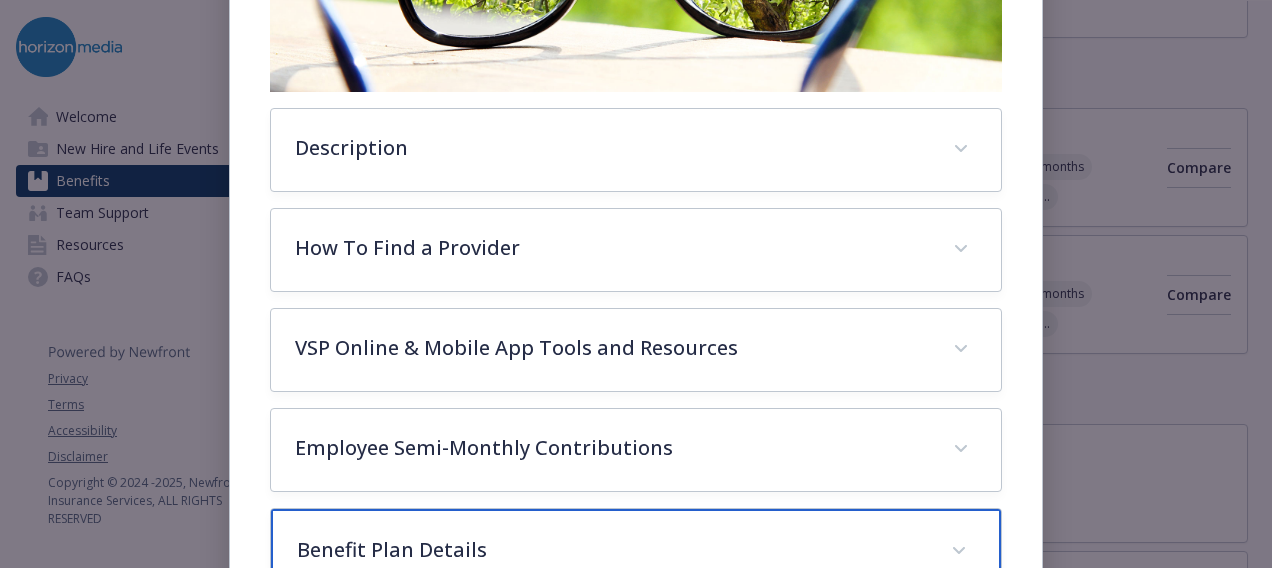 scroll, scrollTop: 442, scrollLeft: 0, axis: vertical 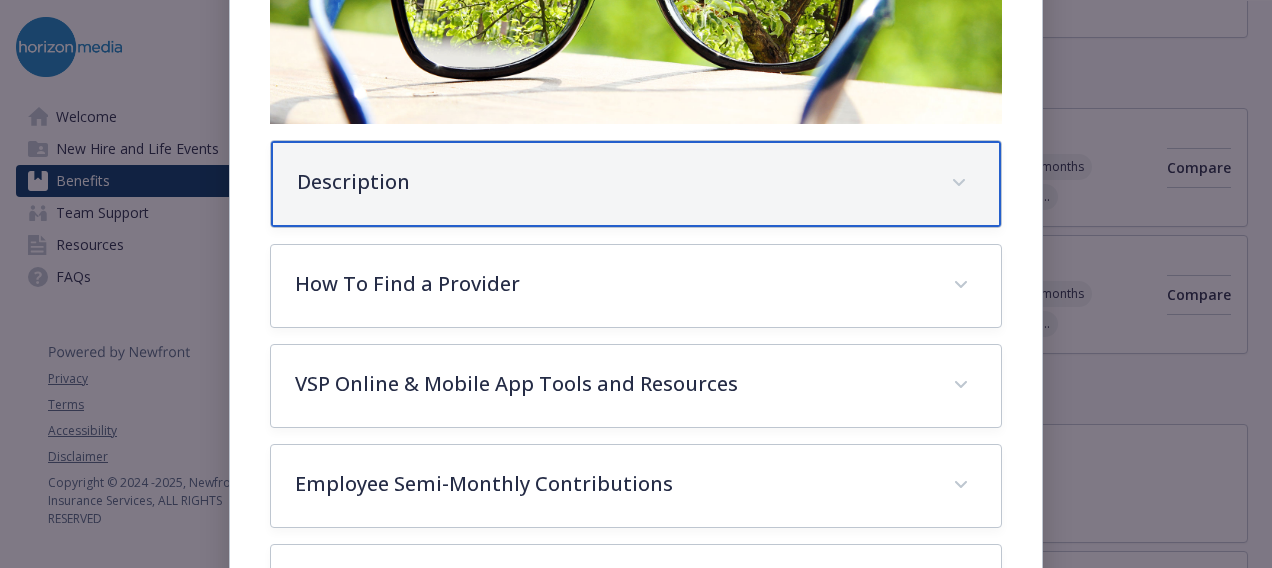 click on "Description" at bounding box center (612, 182) 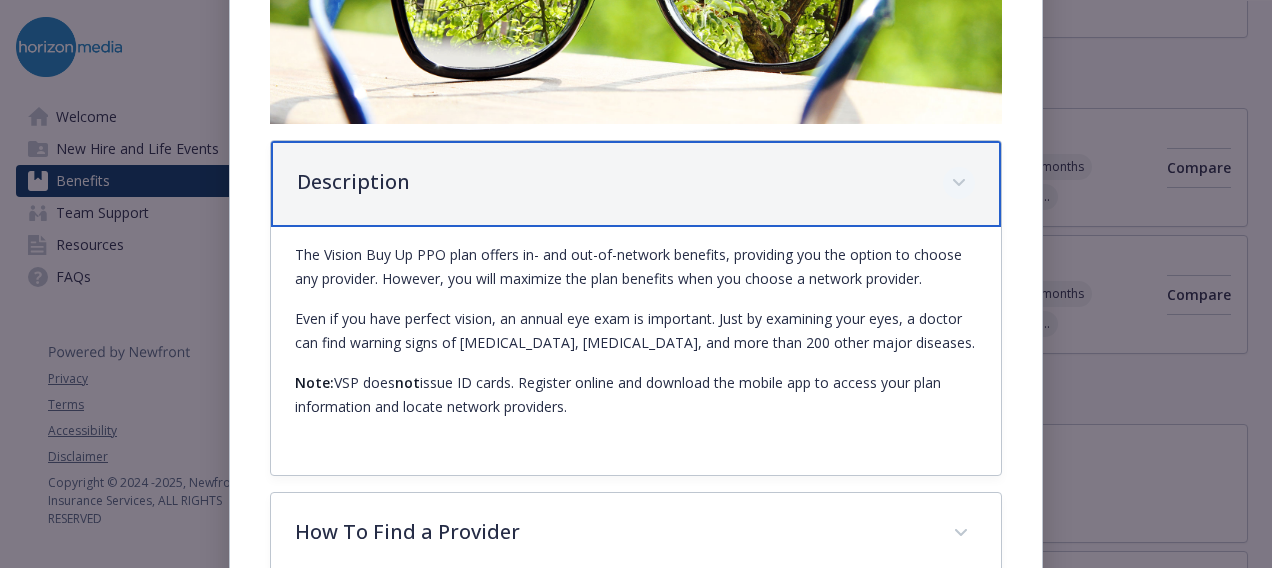 click 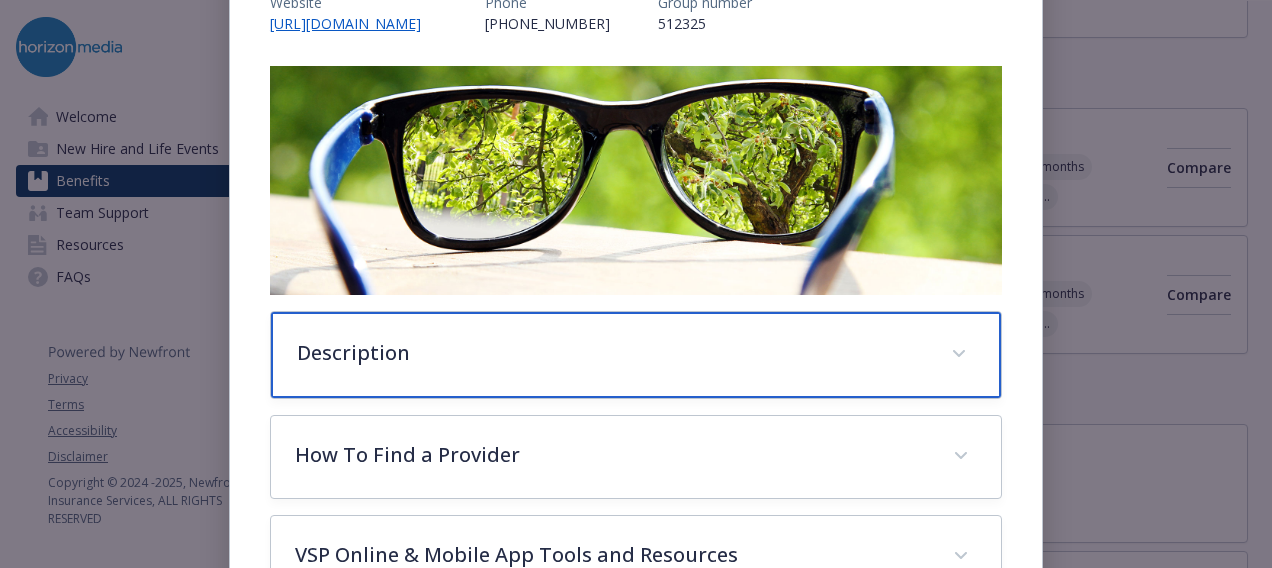 scroll, scrollTop: 0, scrollLeft: 0, axis: both 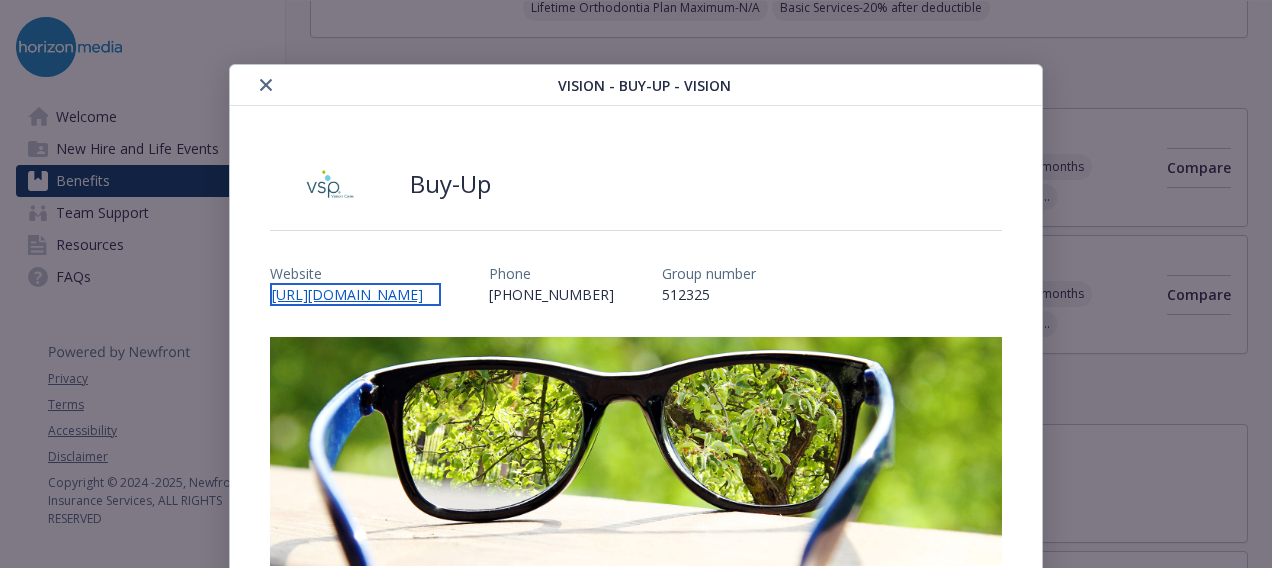 click on "[URL][DOMAIN_NAME]" at bounding box center (355, 294) 